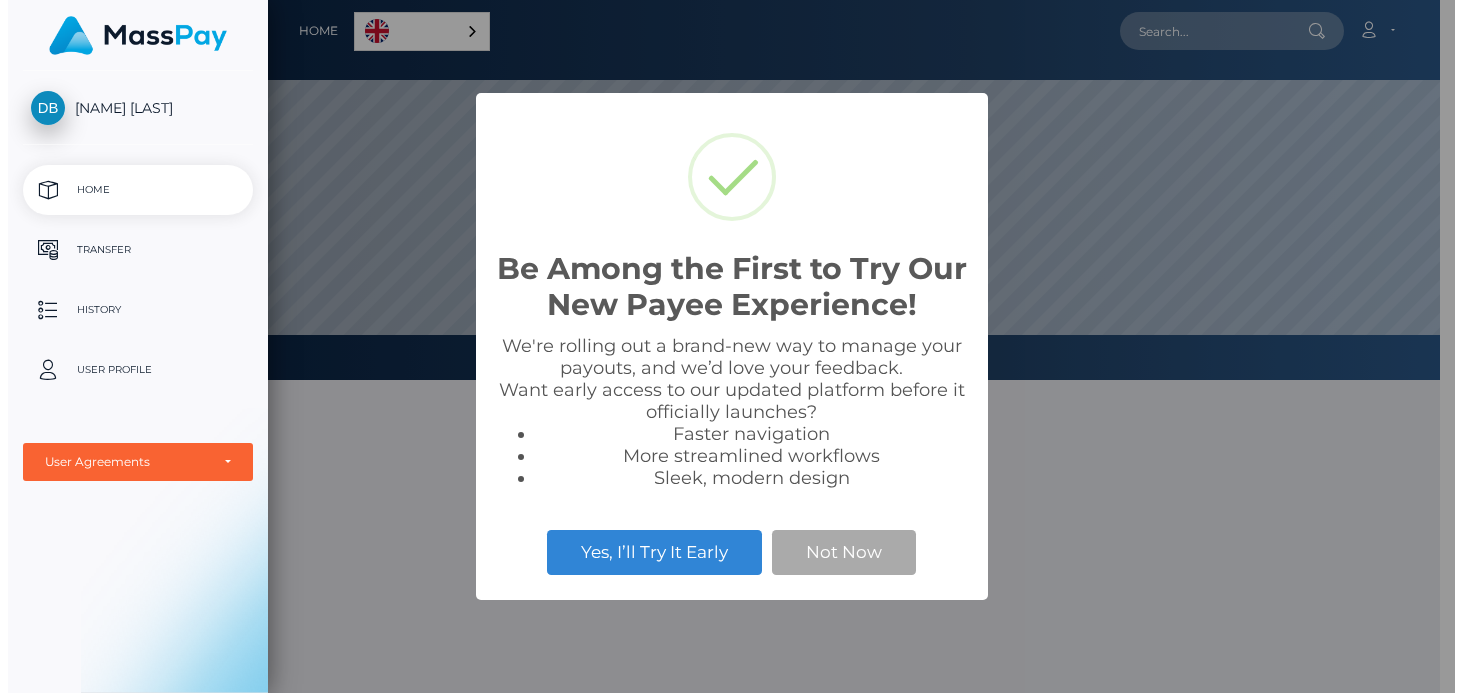 scroll, scrollTop: 0, scrollLeft: 0, axis: both 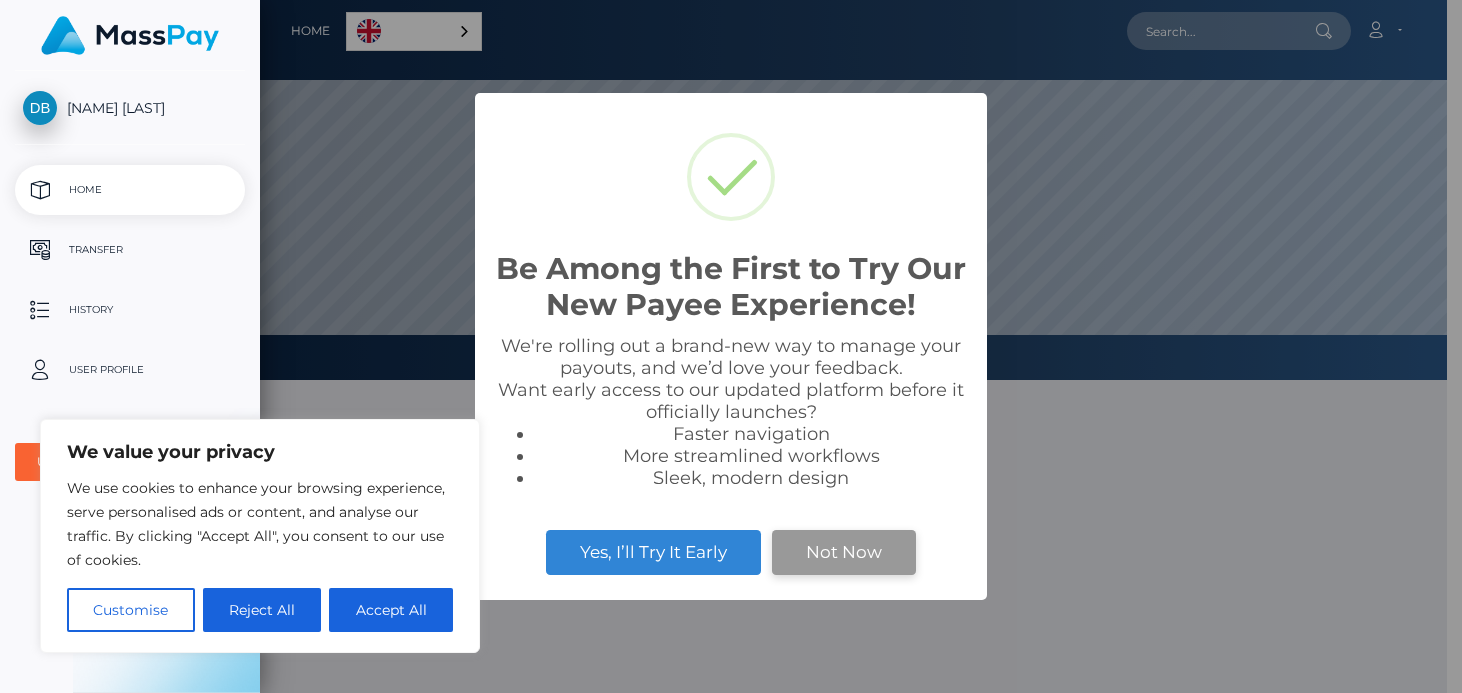 click on "Not Now" at bounding box center [844, 552] 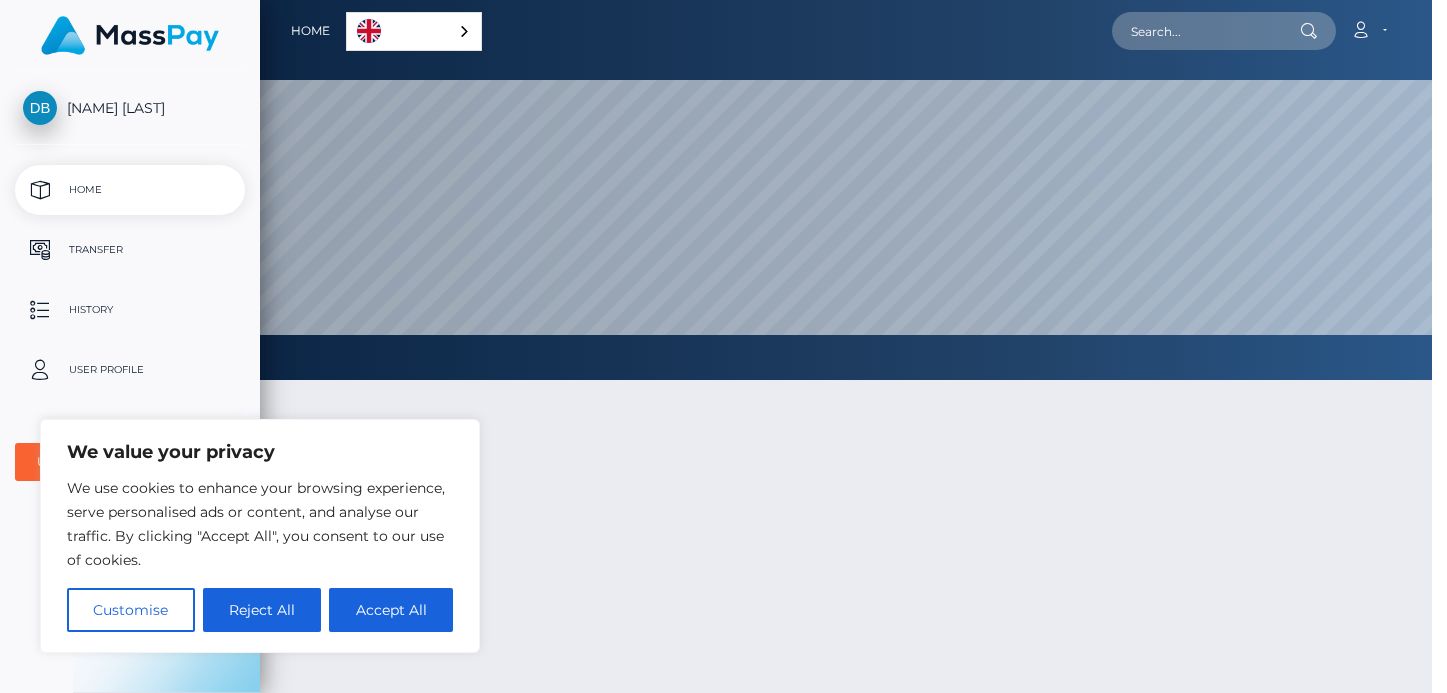 scroll, scrollTop: 999620, scrollLeft: 998813, axis: both 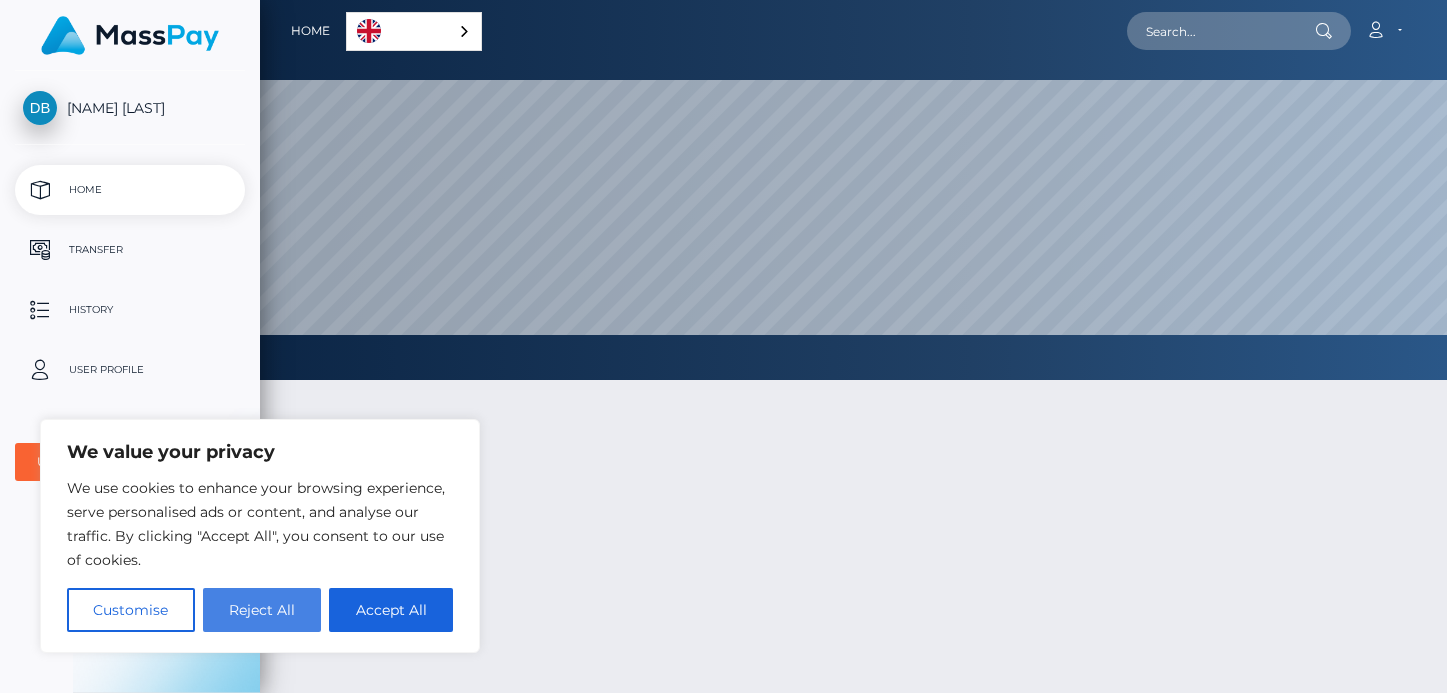 click on "Reject All" at bounding box center (262, 610) 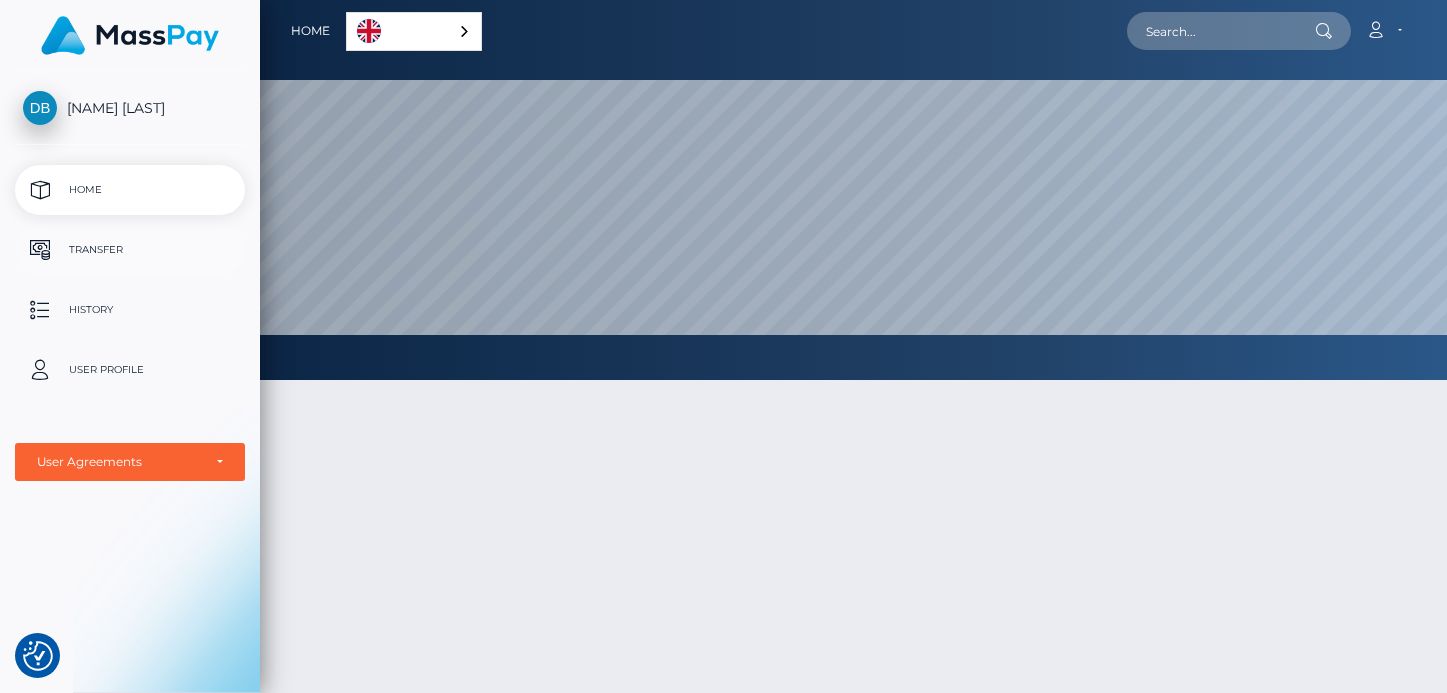 click on "Transfer" at bounding box center (130, 250) 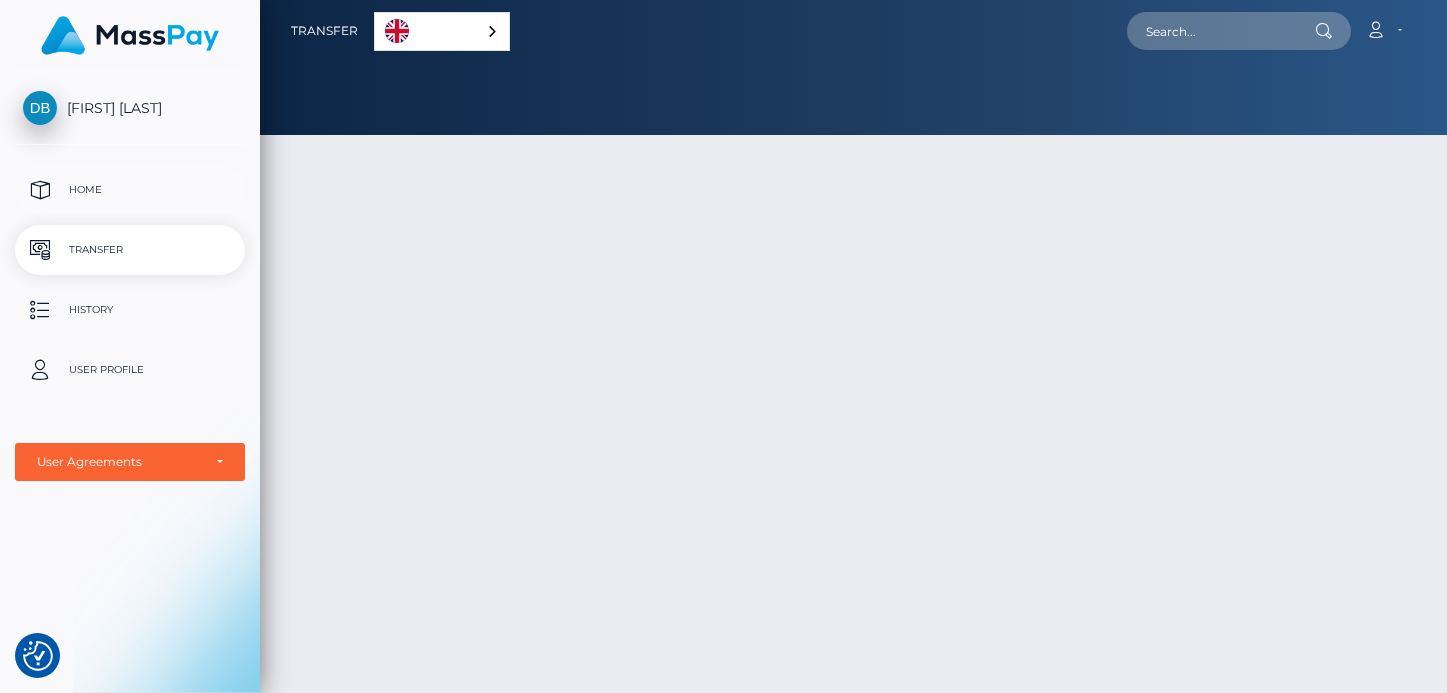 scroll, scrollTop: 0, scrollLeft: 0, axis: both 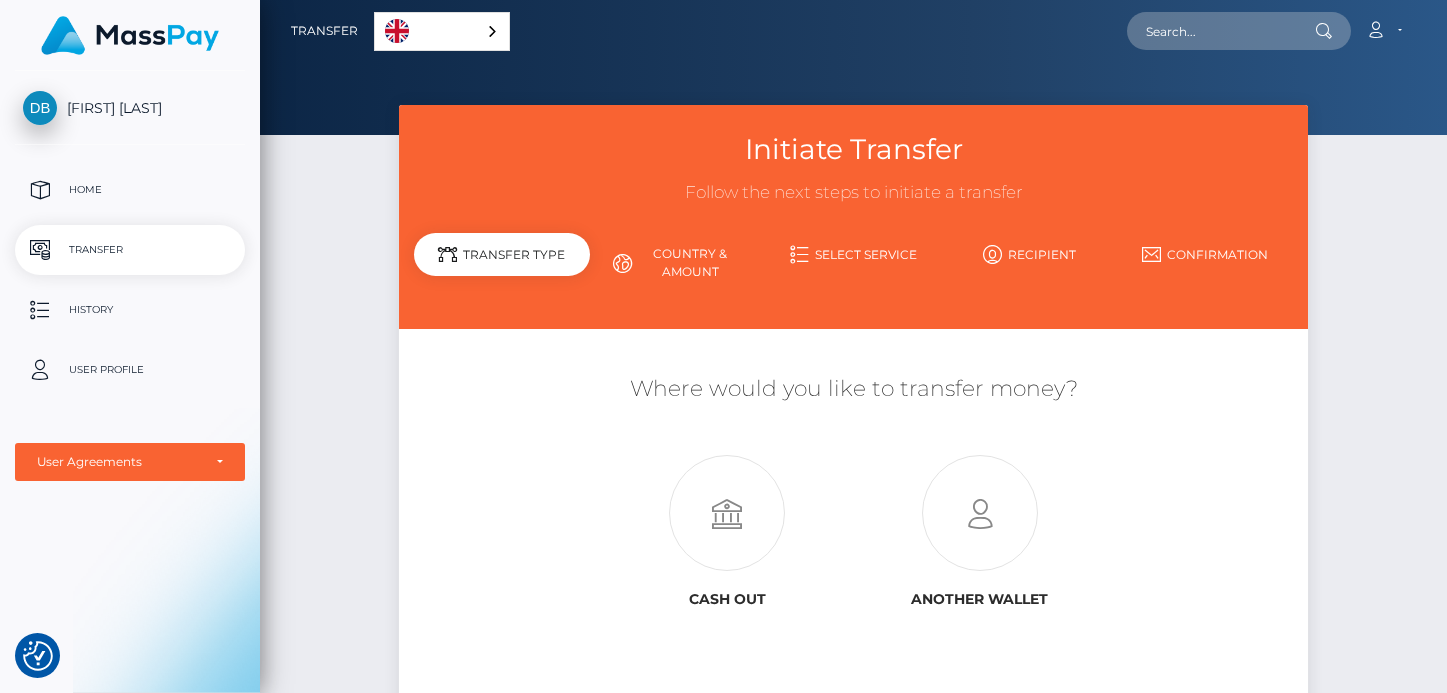 click on "Country & Amount" at bounding box center (678, 263) 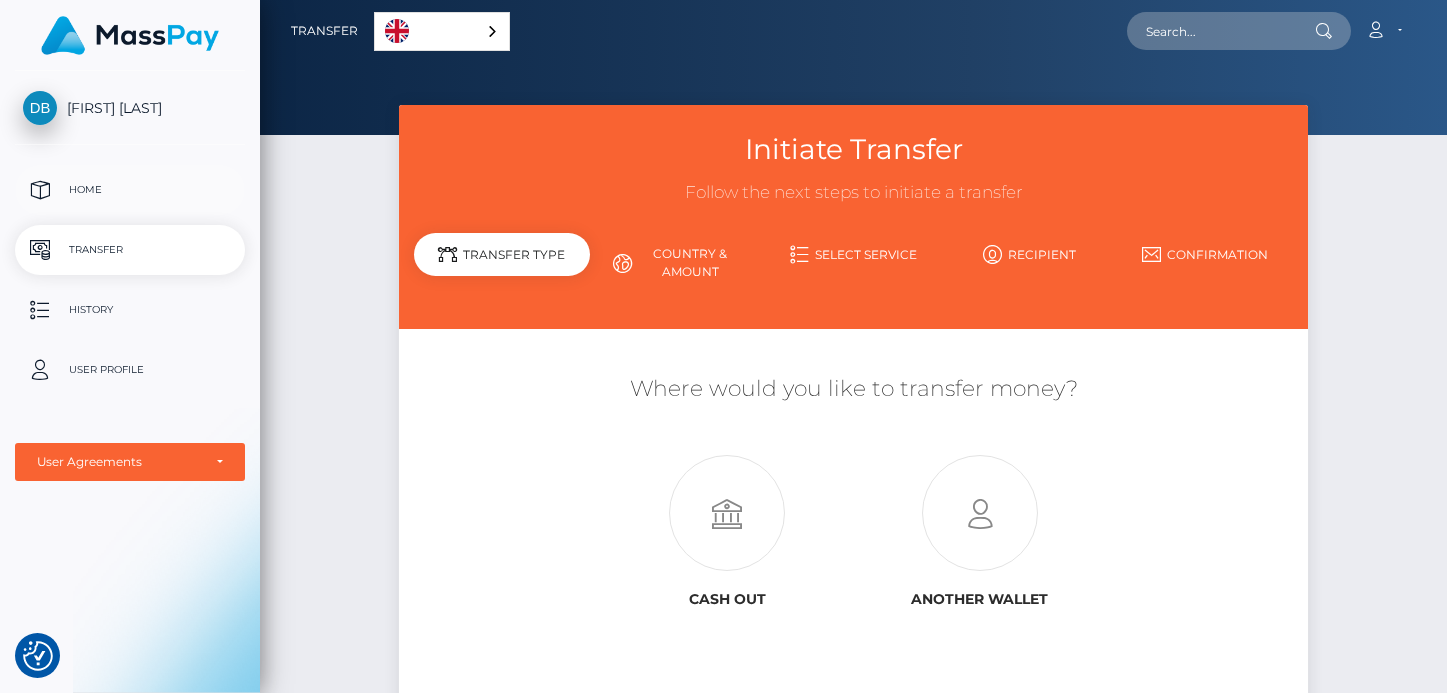 click on "Home" at bounding box center (130, 190) 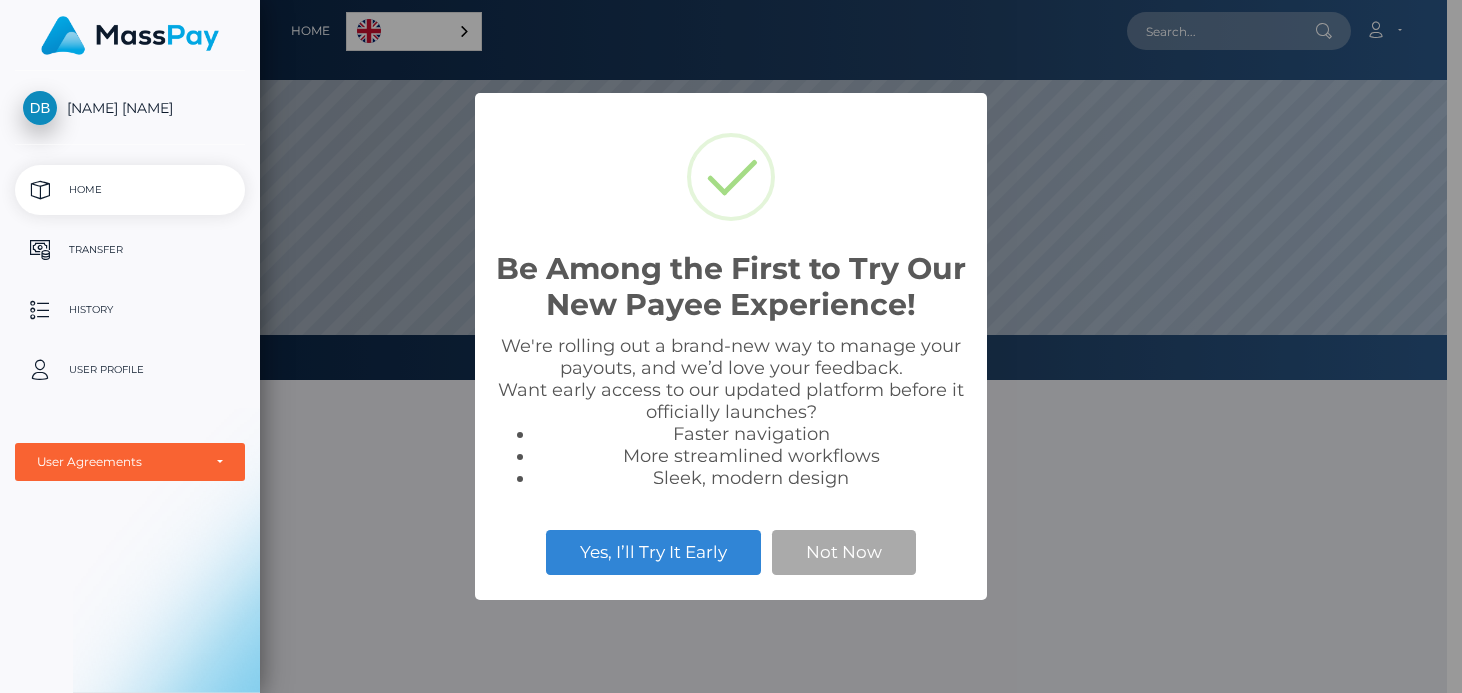 scroll, scrollTop: 0, scrollLeft: 0, axis: both 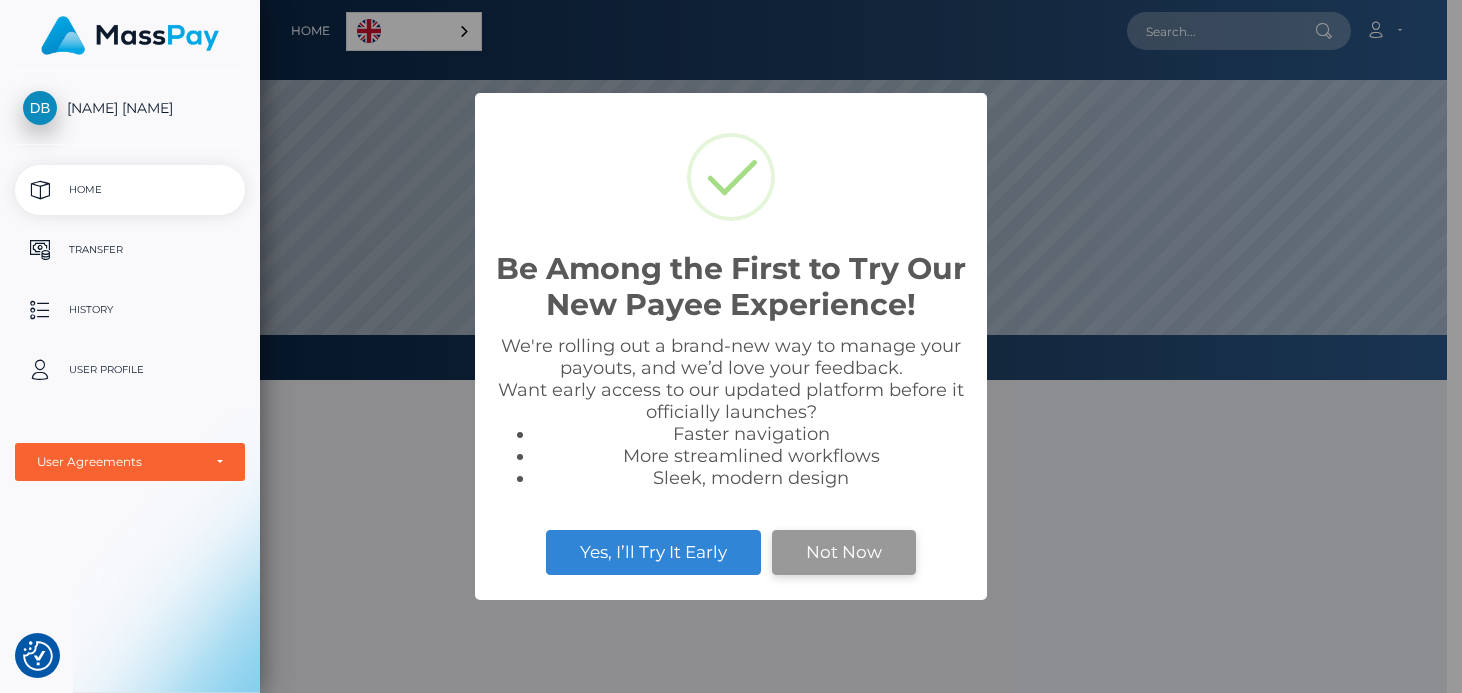 click on "Not Now" at bounding box center [844, 552] 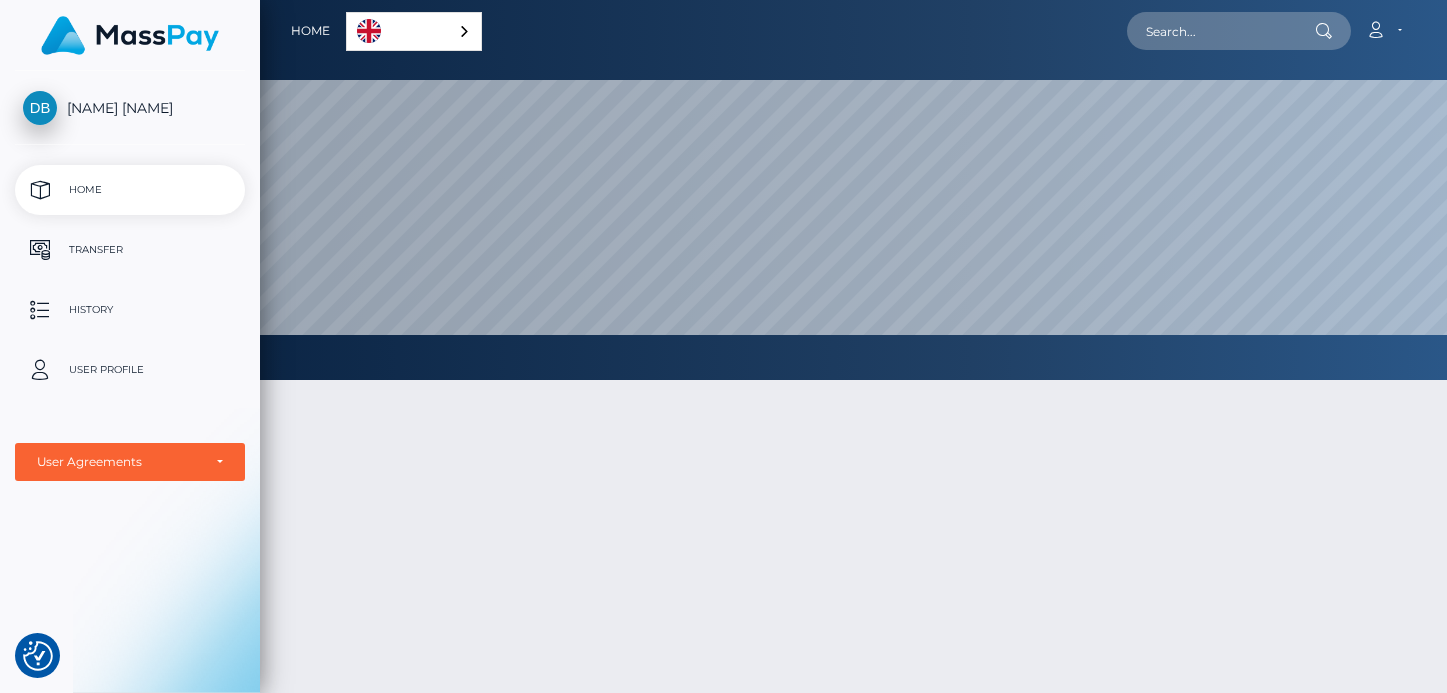 scroll, scrollTop: 999620, scrollLeft: 998813, axis: both 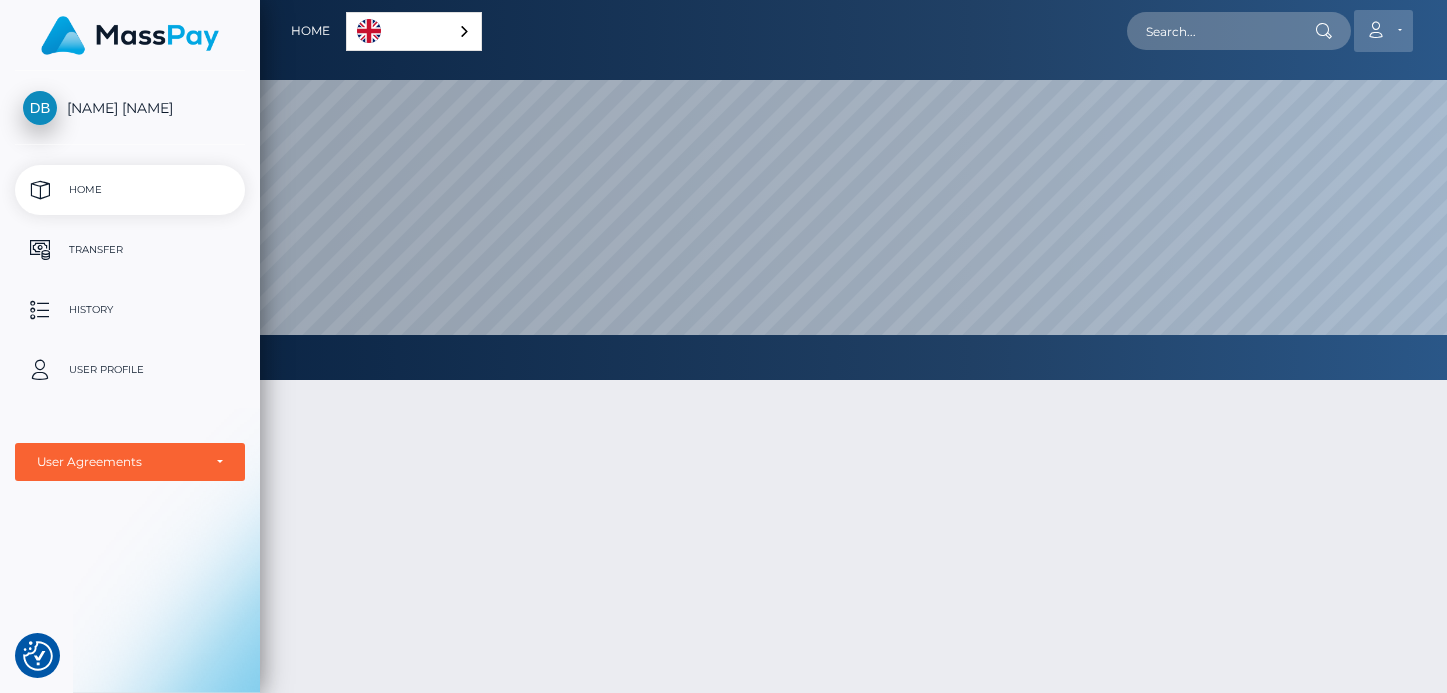 click on "Account" at bounding box center (1383, 31) 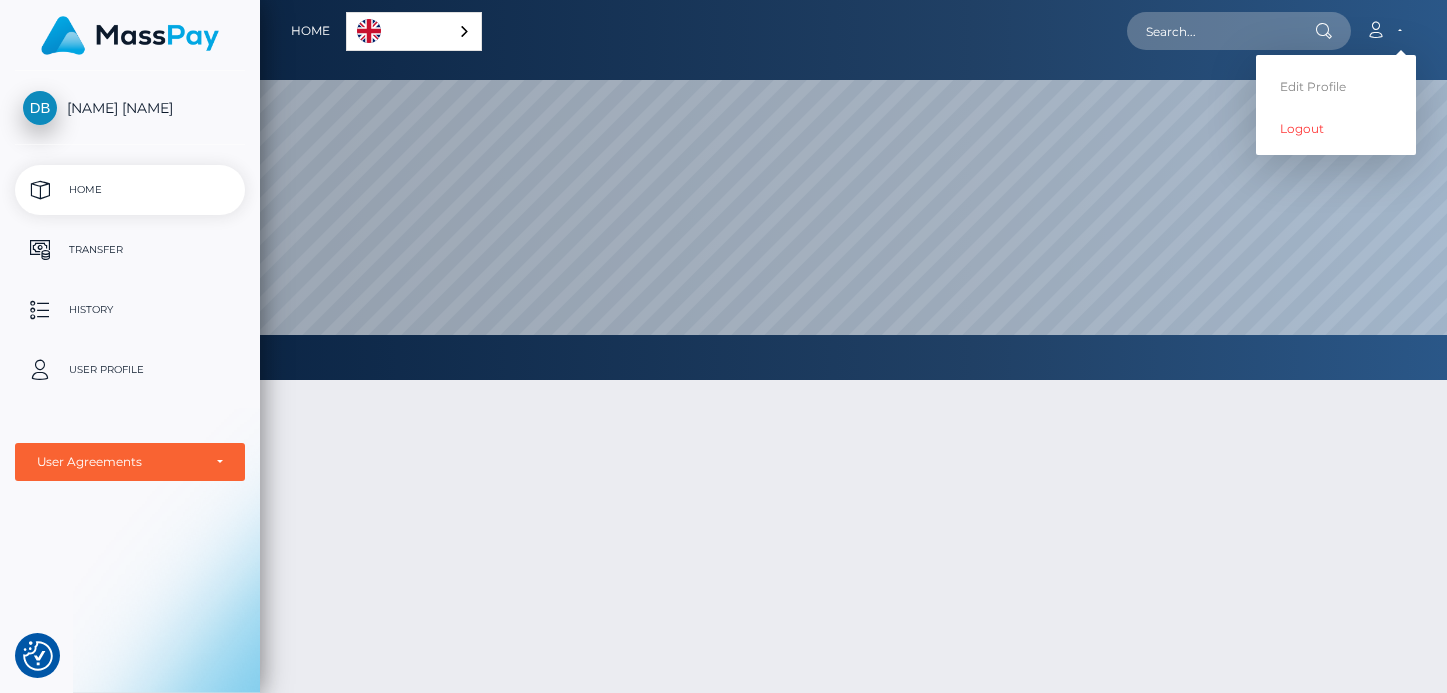 click at bounding box center (853, 635) 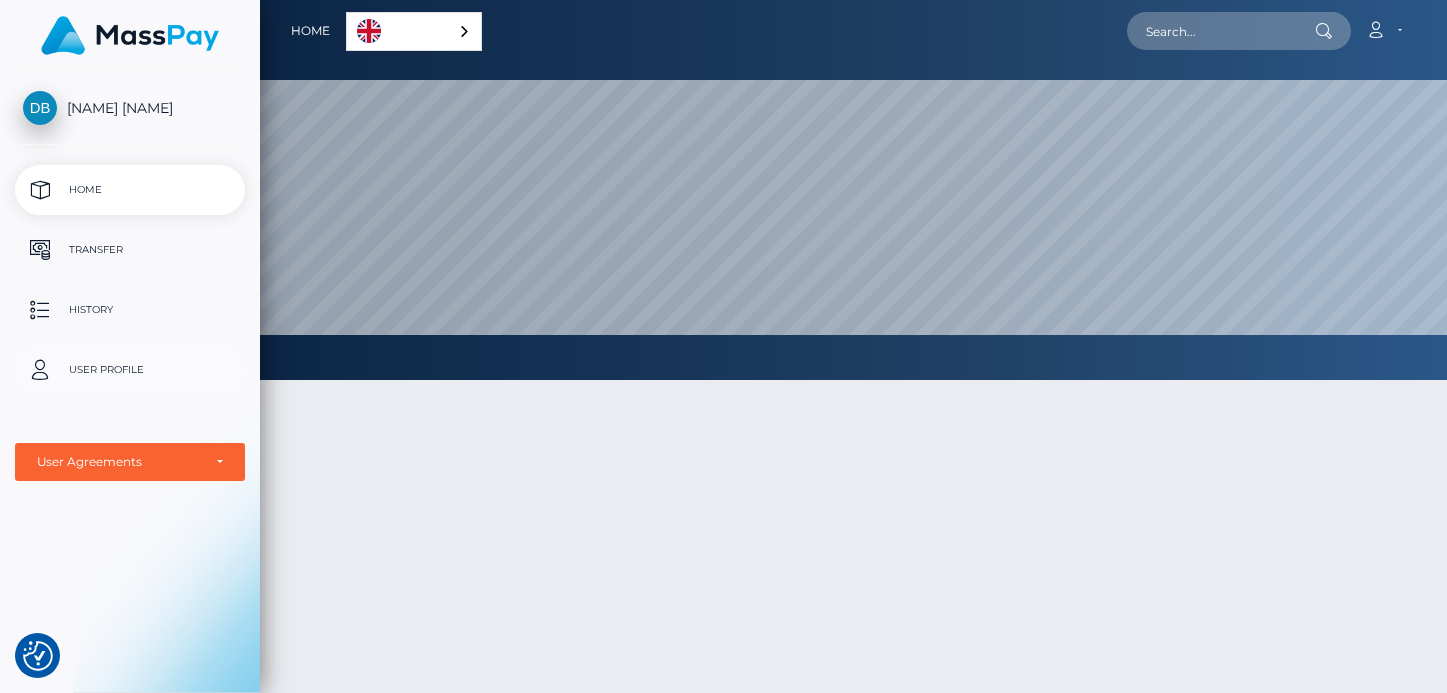 click on "User Profile" at bounding box center (130, 370) 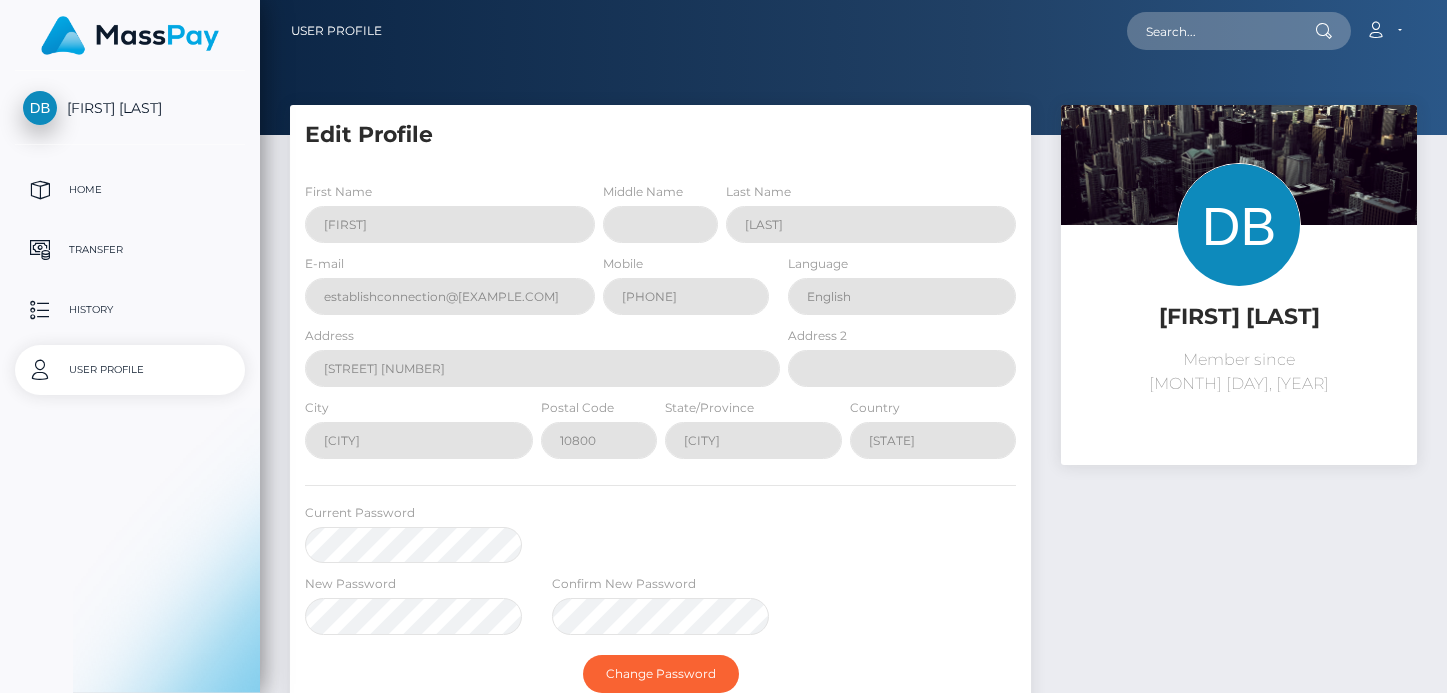 scroll, scrollTop: 0, scrollLeft: 0, axis: both 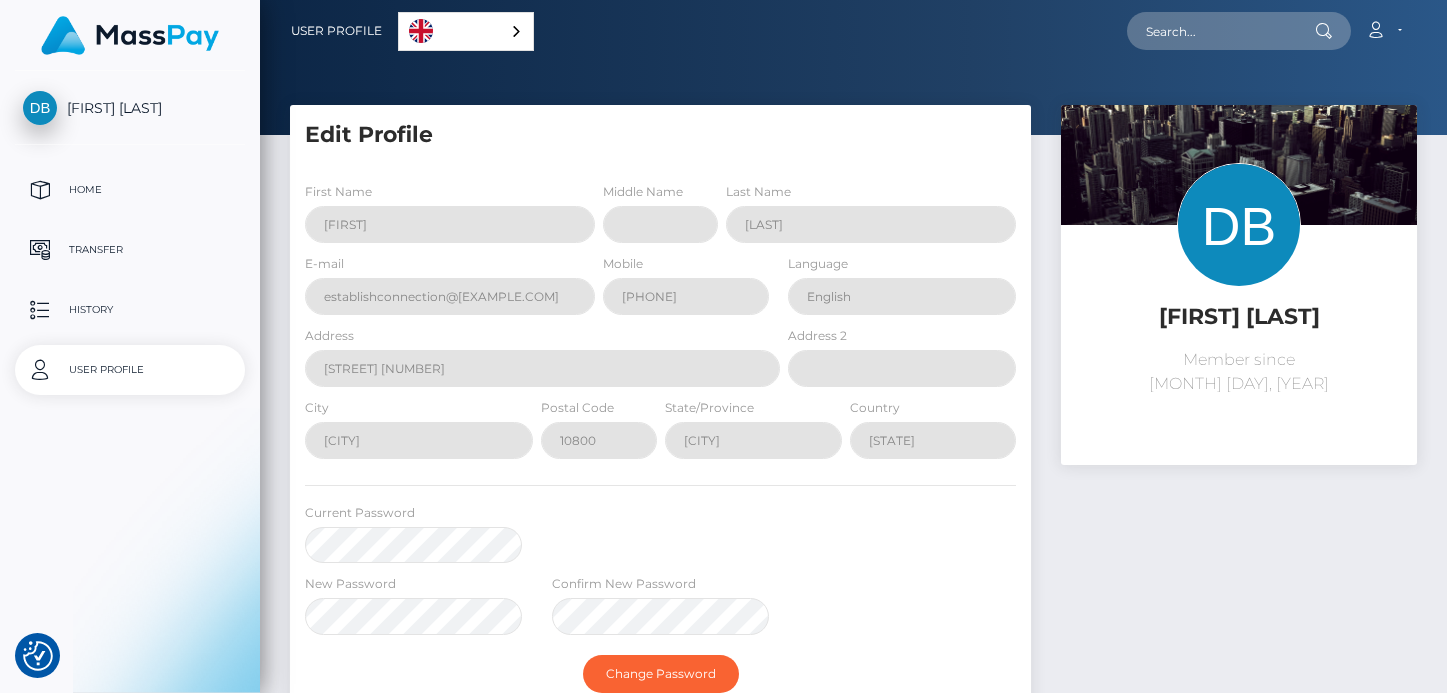 select 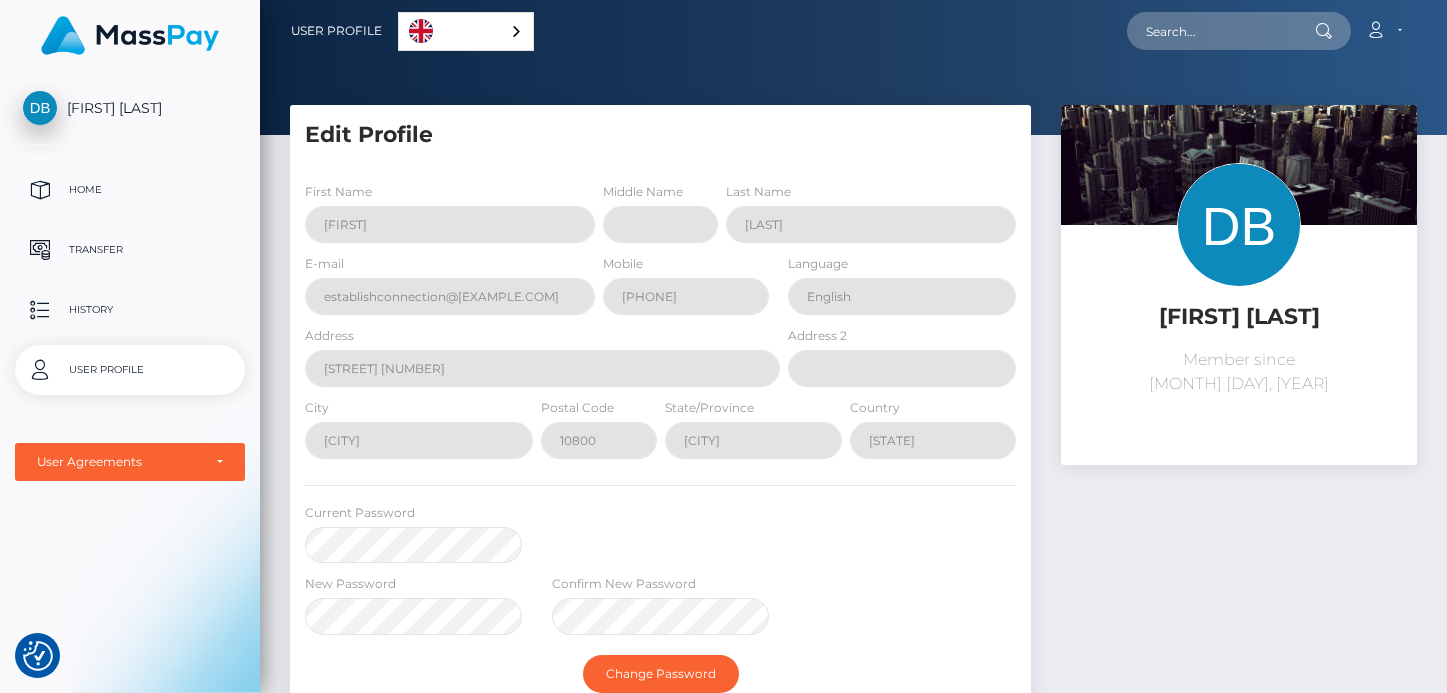 click on "Transfer" at bounding box center (130, 250) 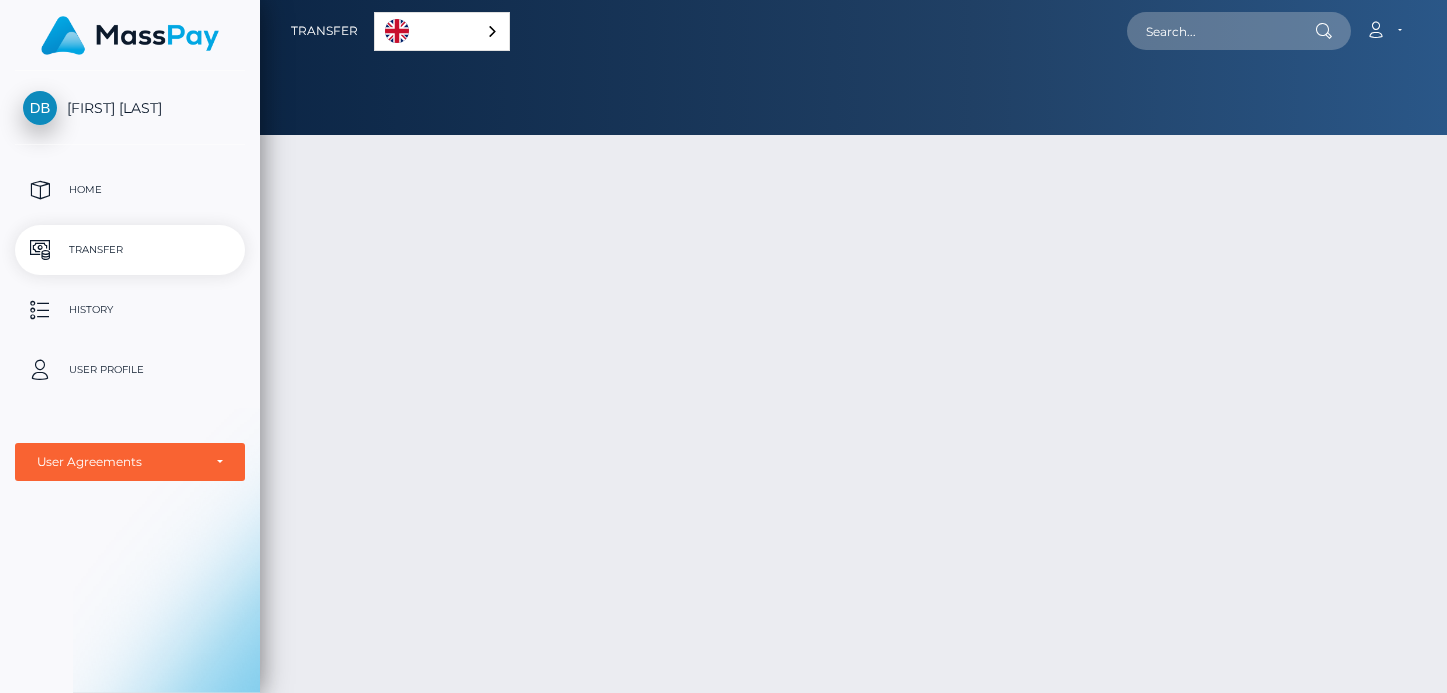 scroll, scrollTop: 0, scrollLeft: 0, axis: both 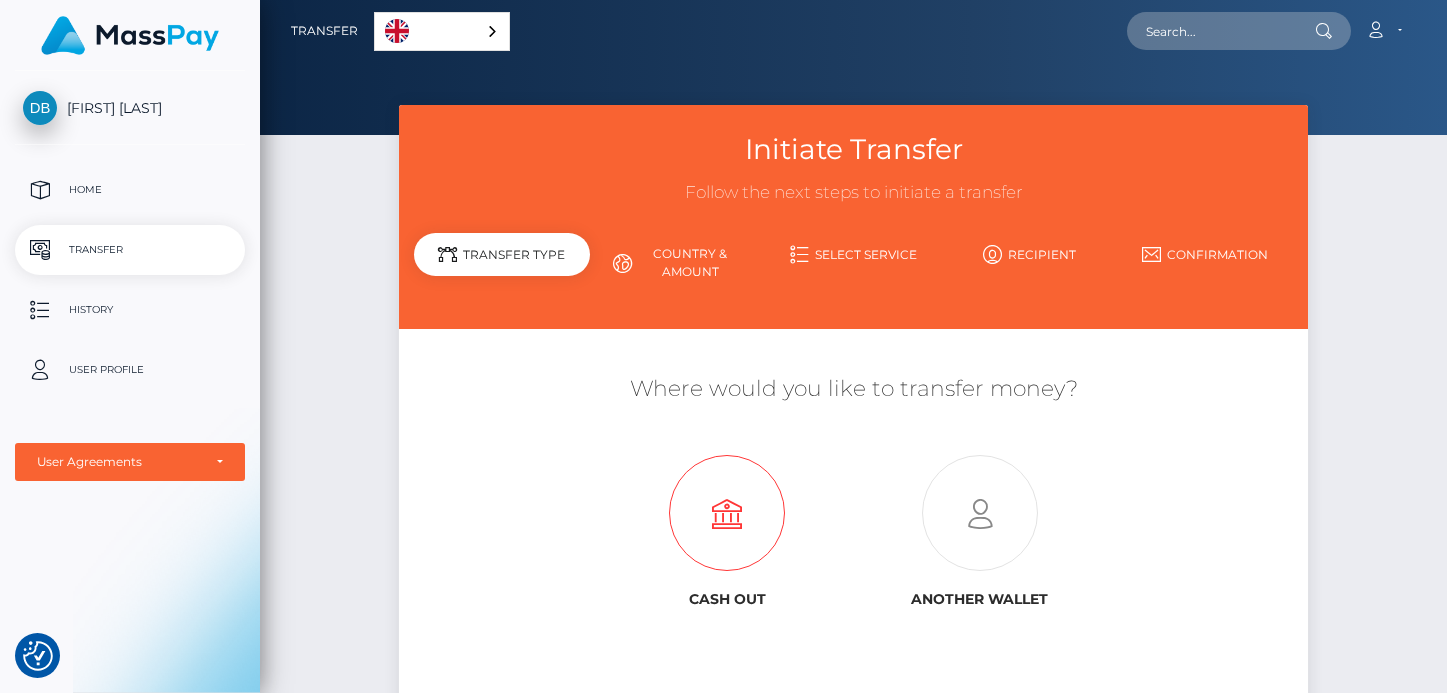 click at bounding box center [727, 514] 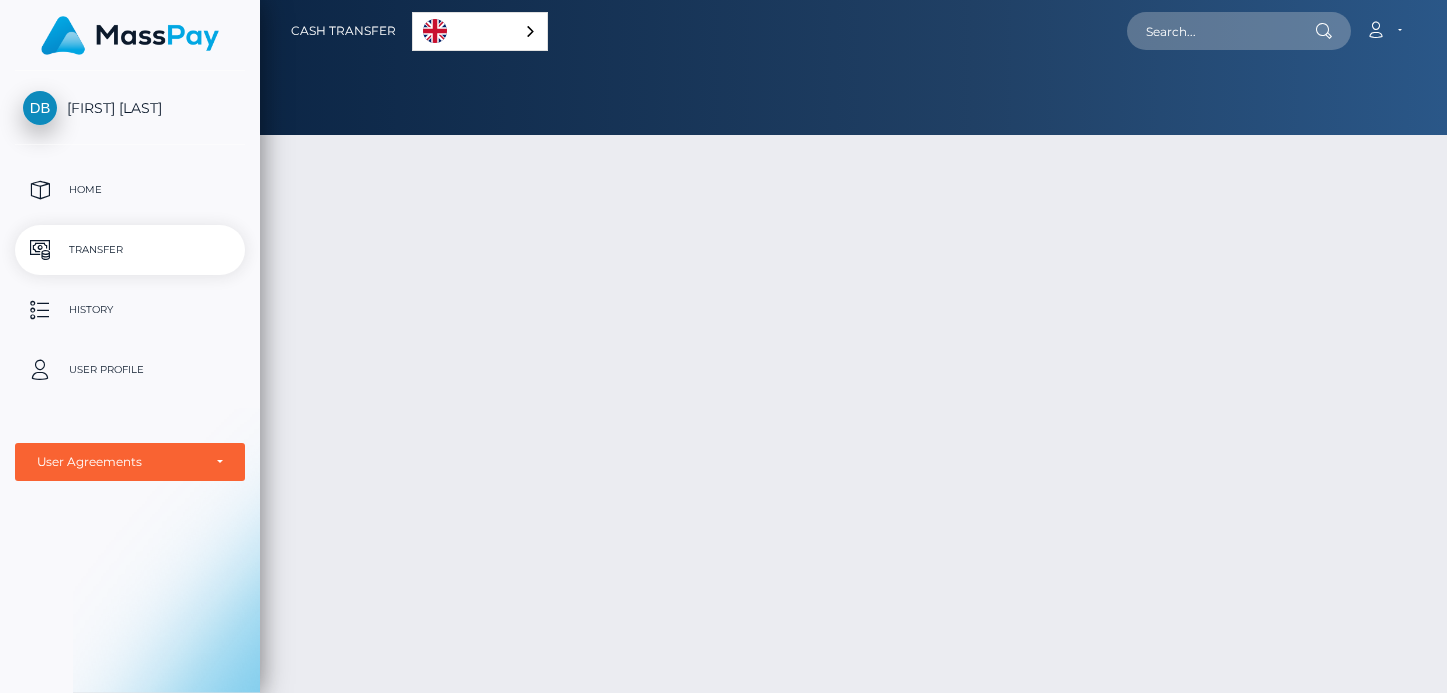 scroll, scrollTop: 0, scrollLeft: 0, axis: both 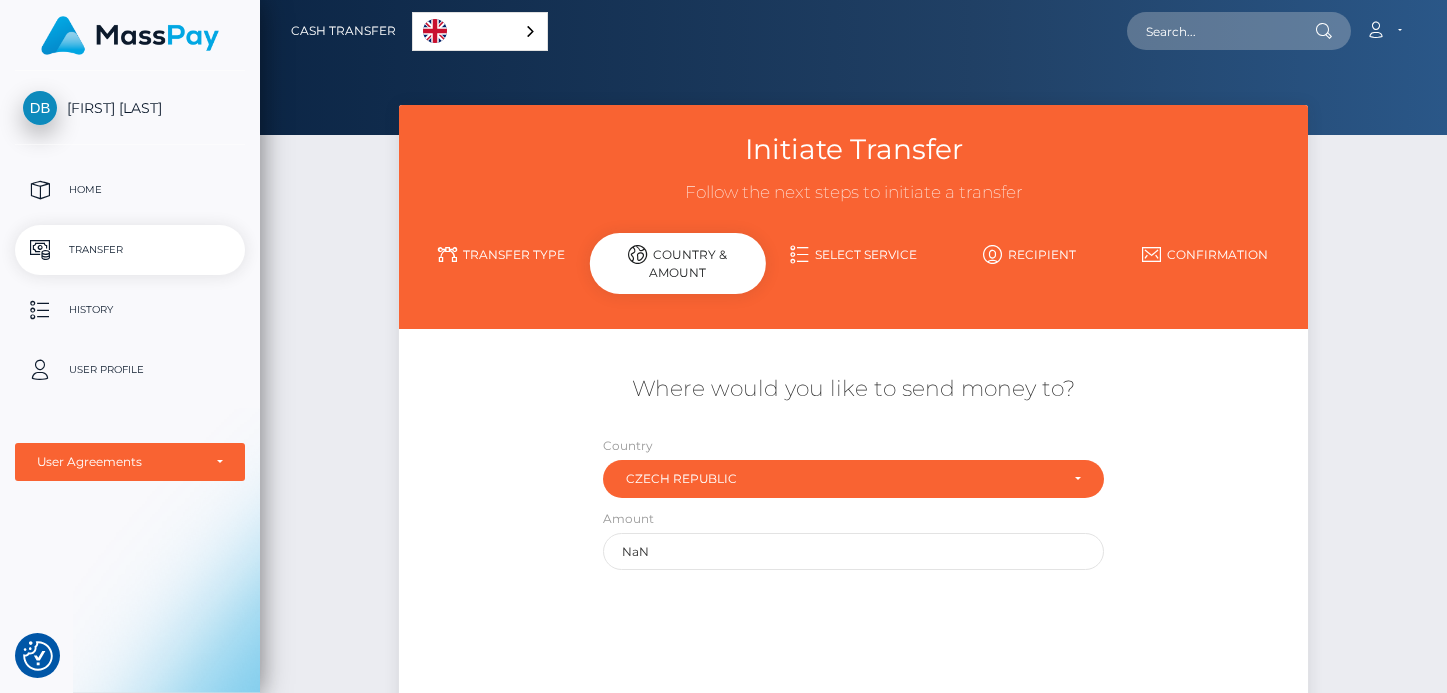 click on "English" at bounding box center [480, 31] 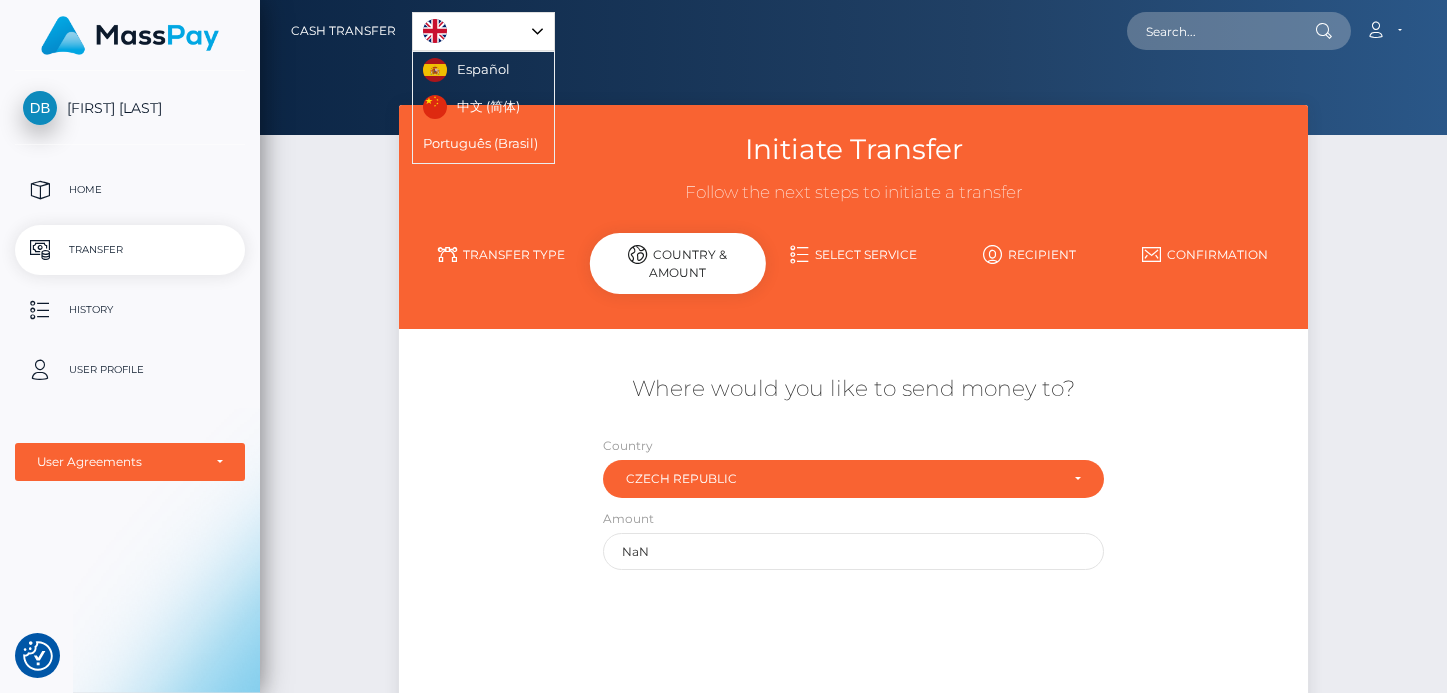 click on "Account
Edit Profile
Logout" at bounding box center (985, 31) 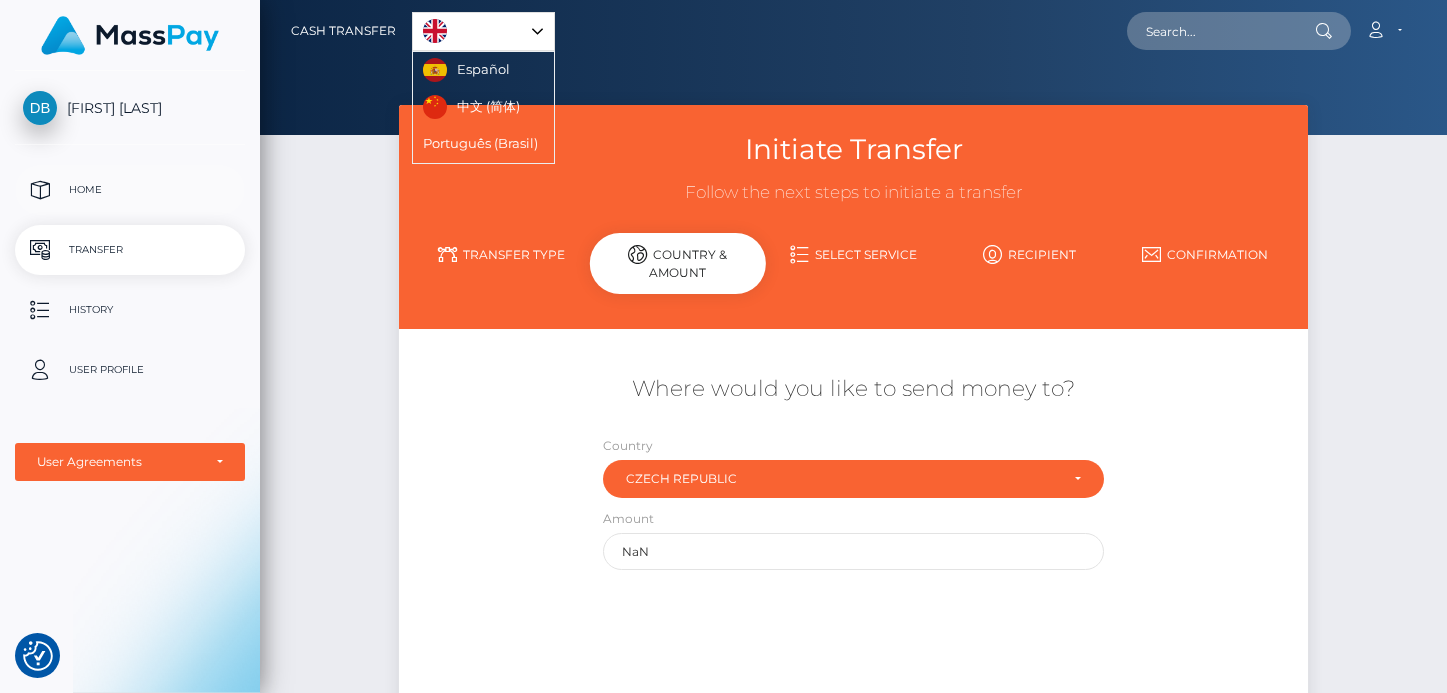 click on "Home" at bounding box center (130, 190) 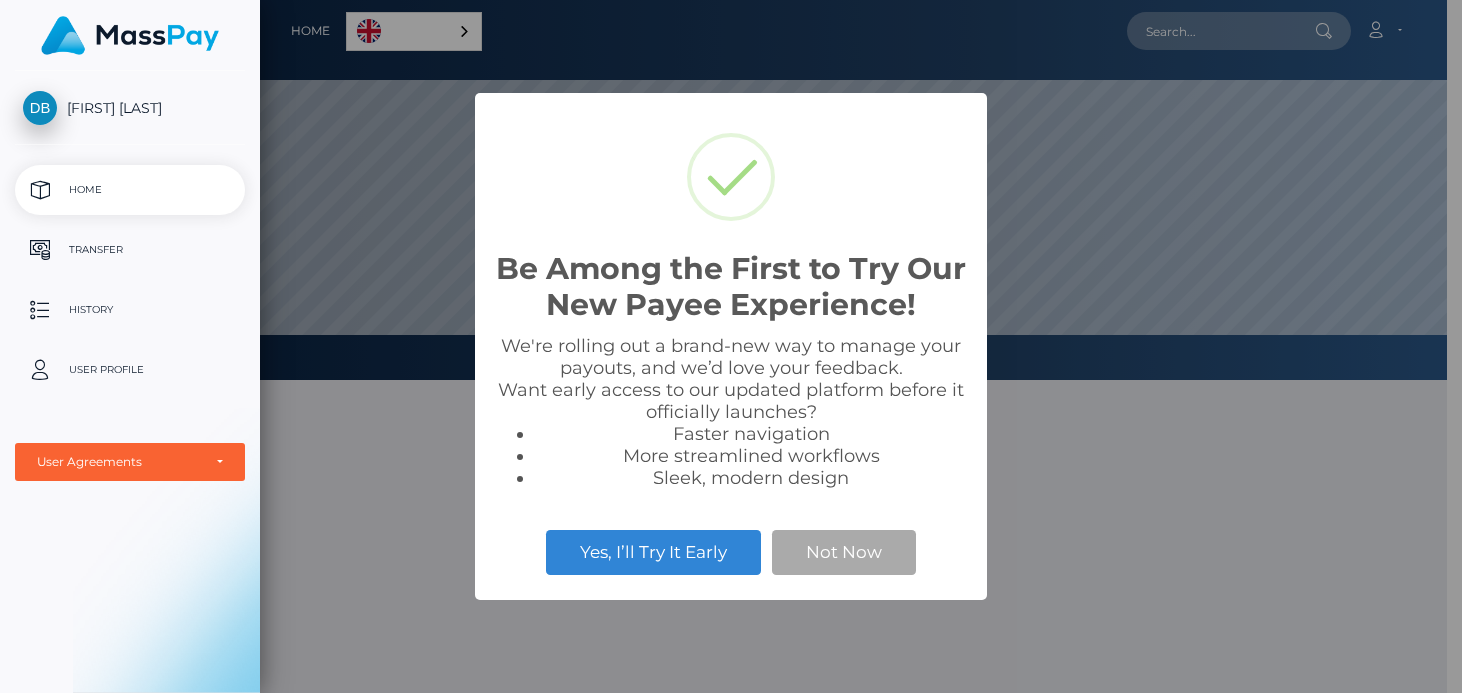 scroll, scrollTop: 0, scrollLeft: 0, axis: both 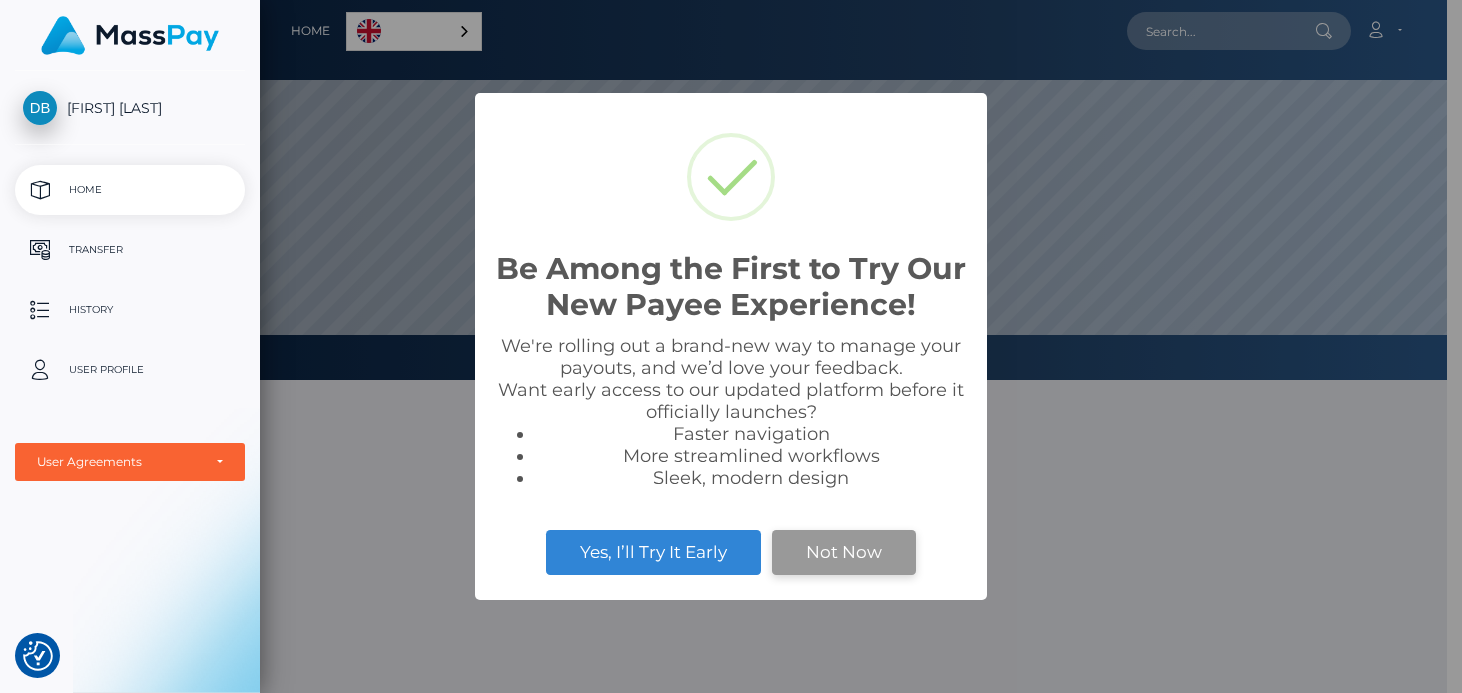click on "Not Now" at bounding box center [844, 552] 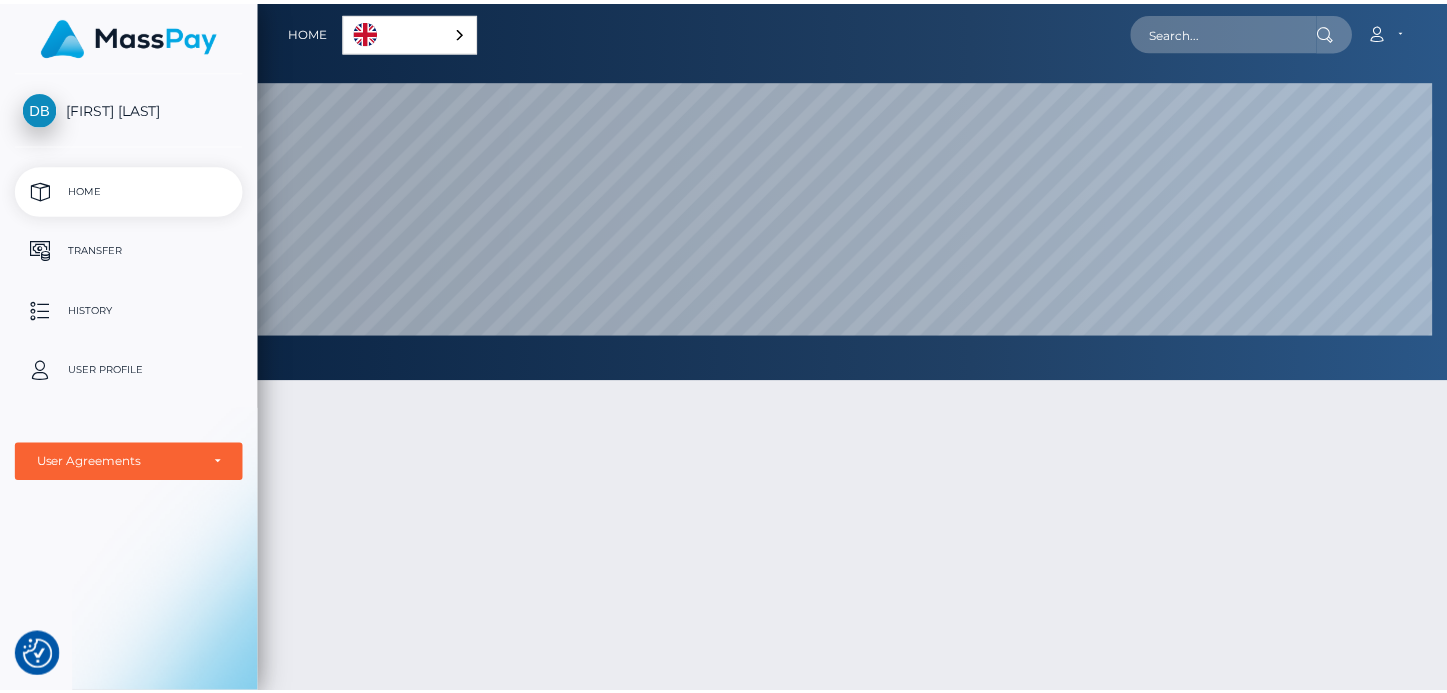 scroll, scrollTop: 999620, scrollLeft: 998813, axis: both 